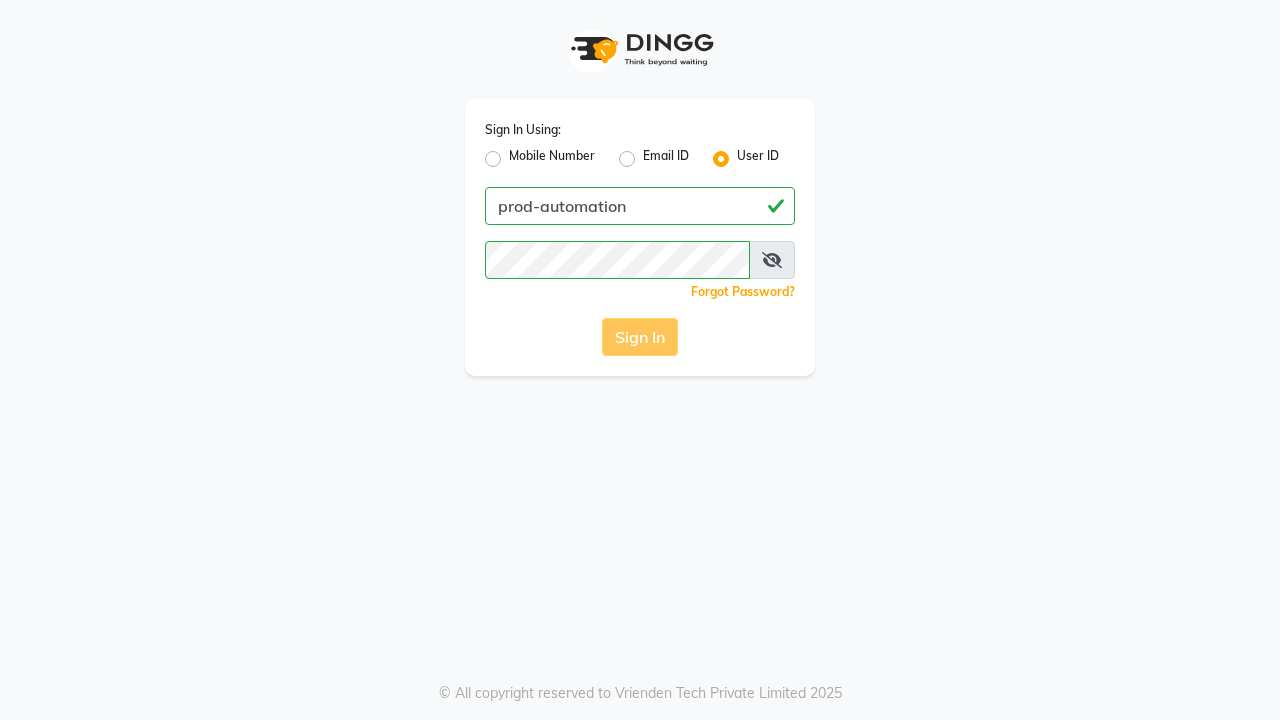 scroll, scrollTop: 0, scrollLeft: 0, axis: both 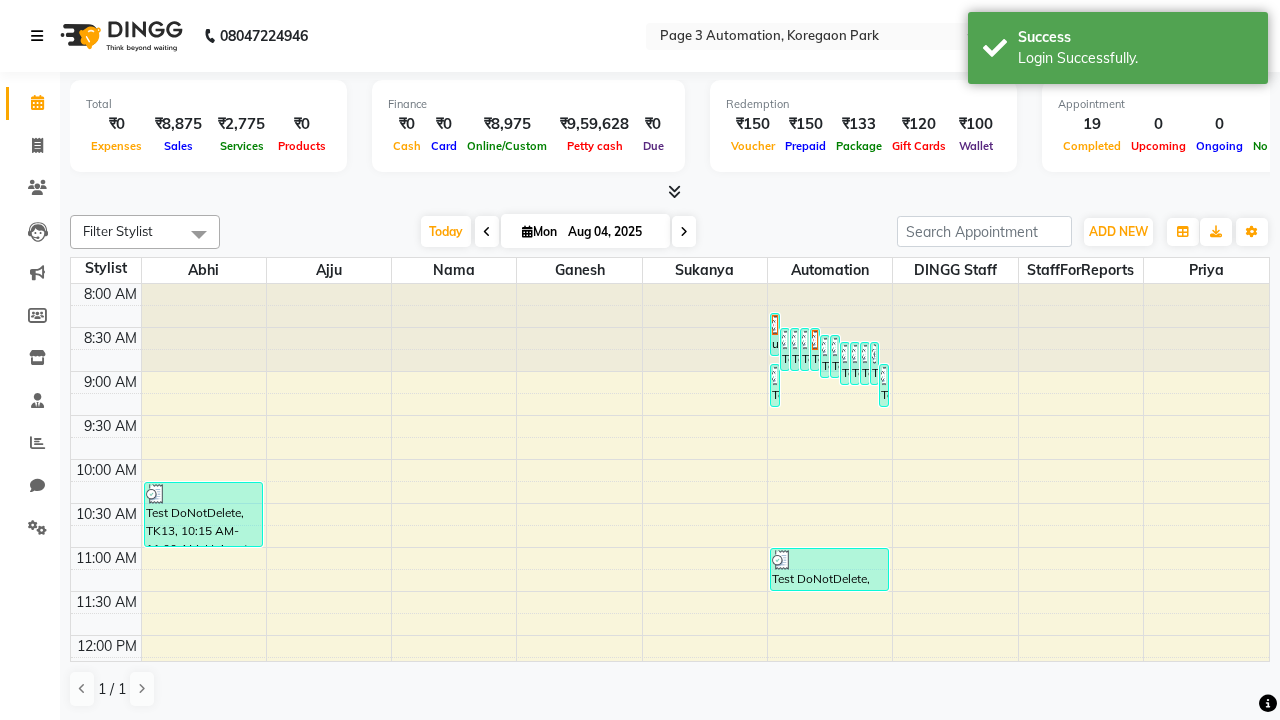 click at bounding box center (37, 36) 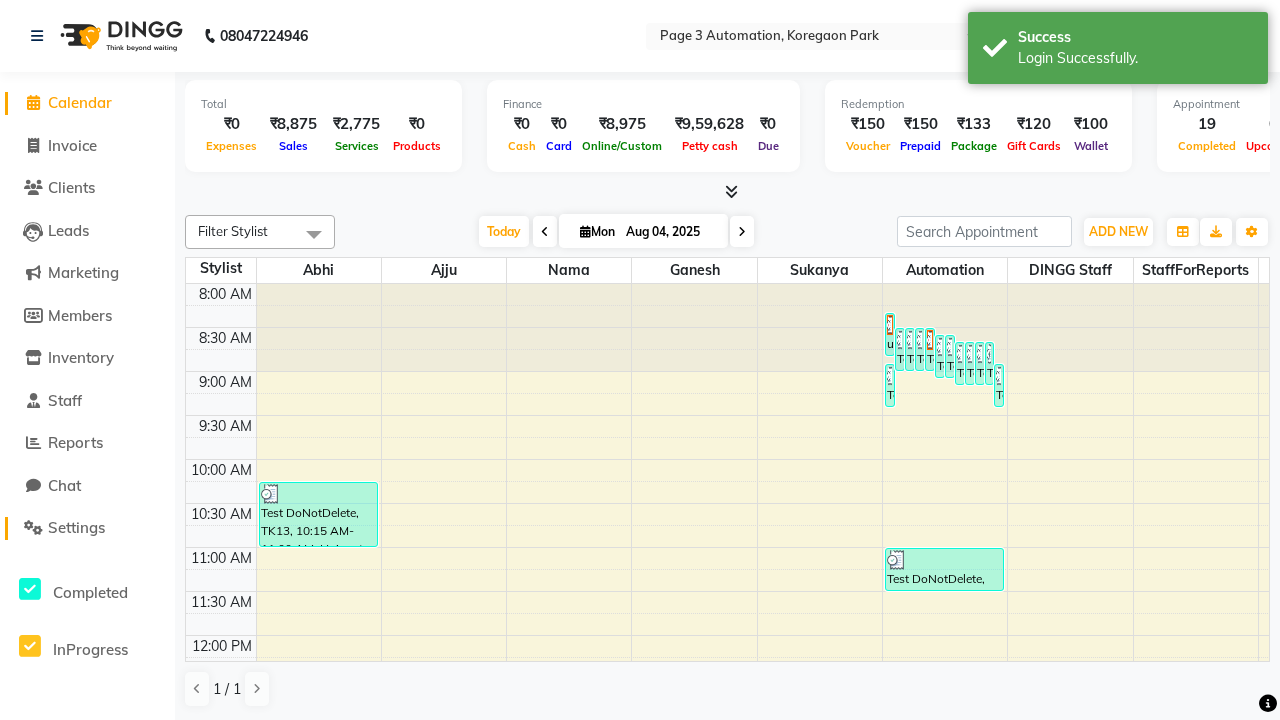 click on "Settings" 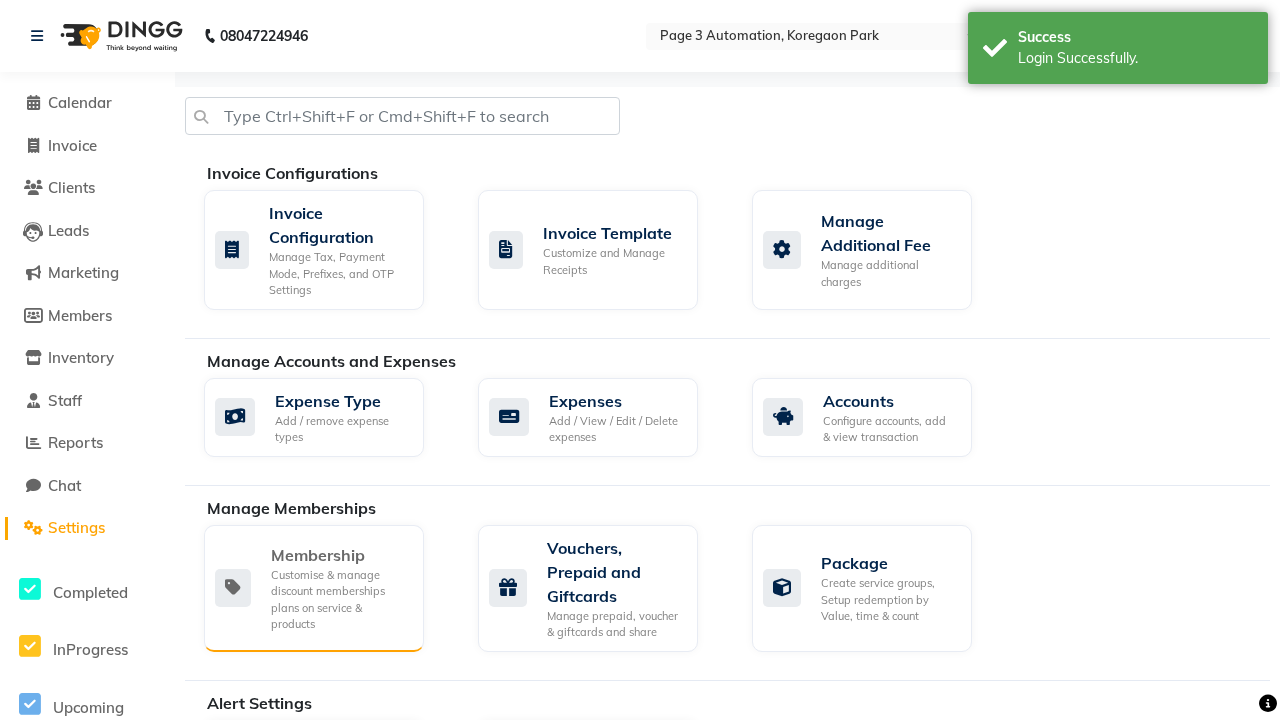 click on "Membership" 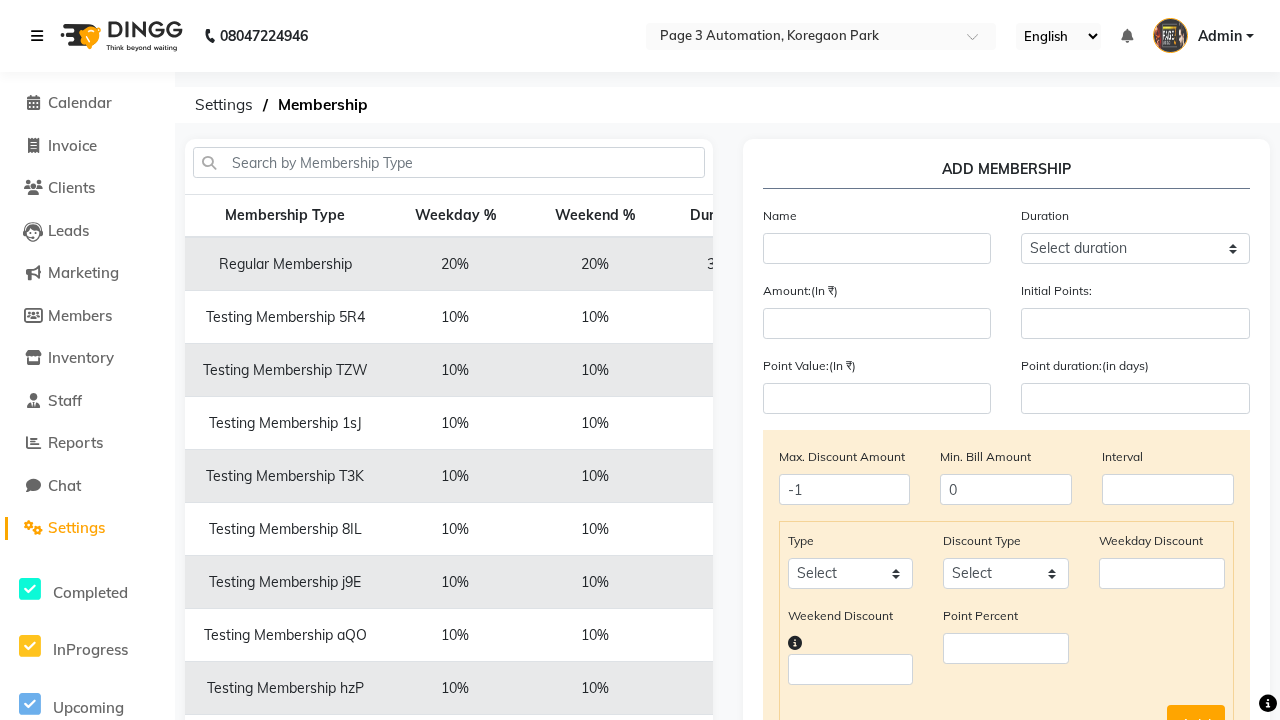 click at bounding box center [37, 36] 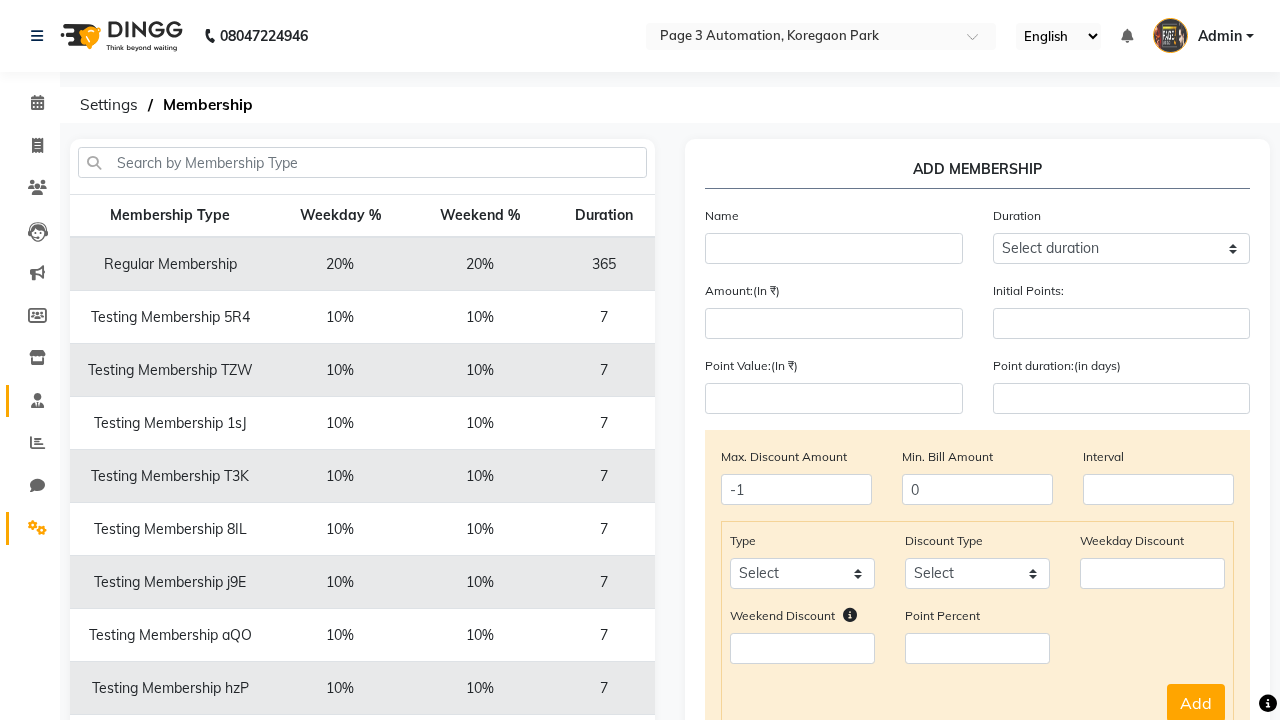 click 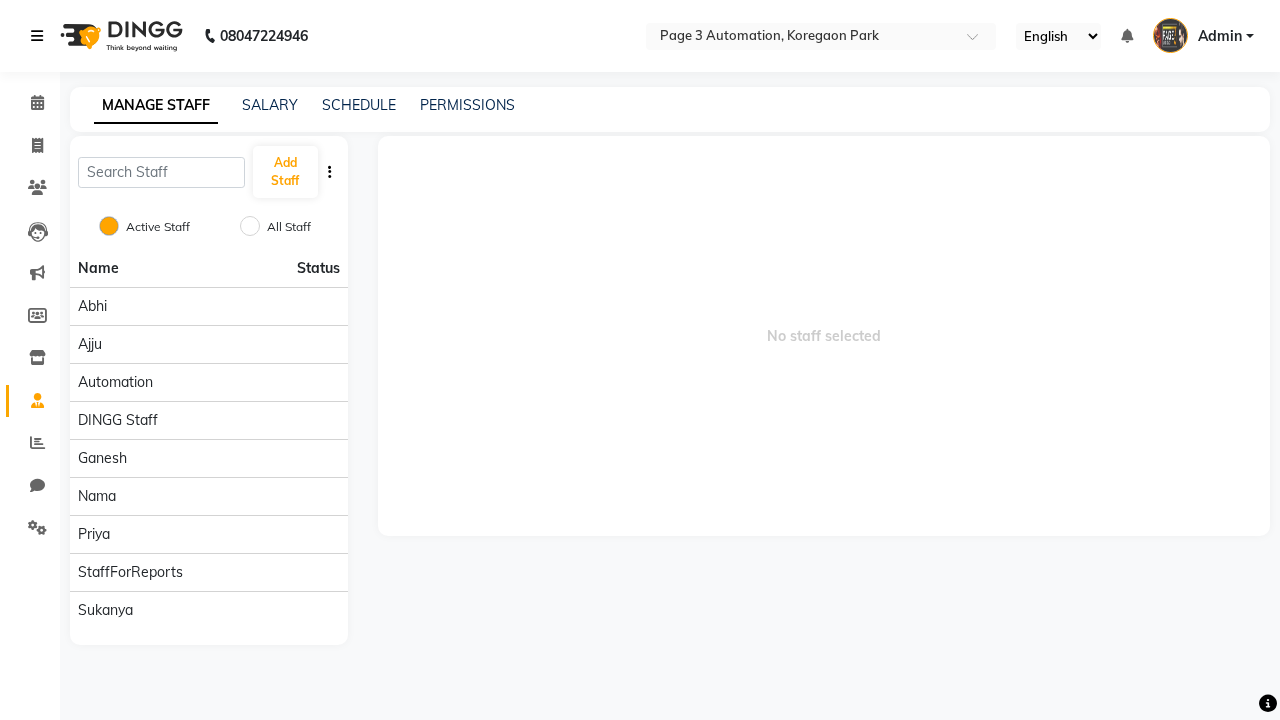 click at bounding box center [37, 36] 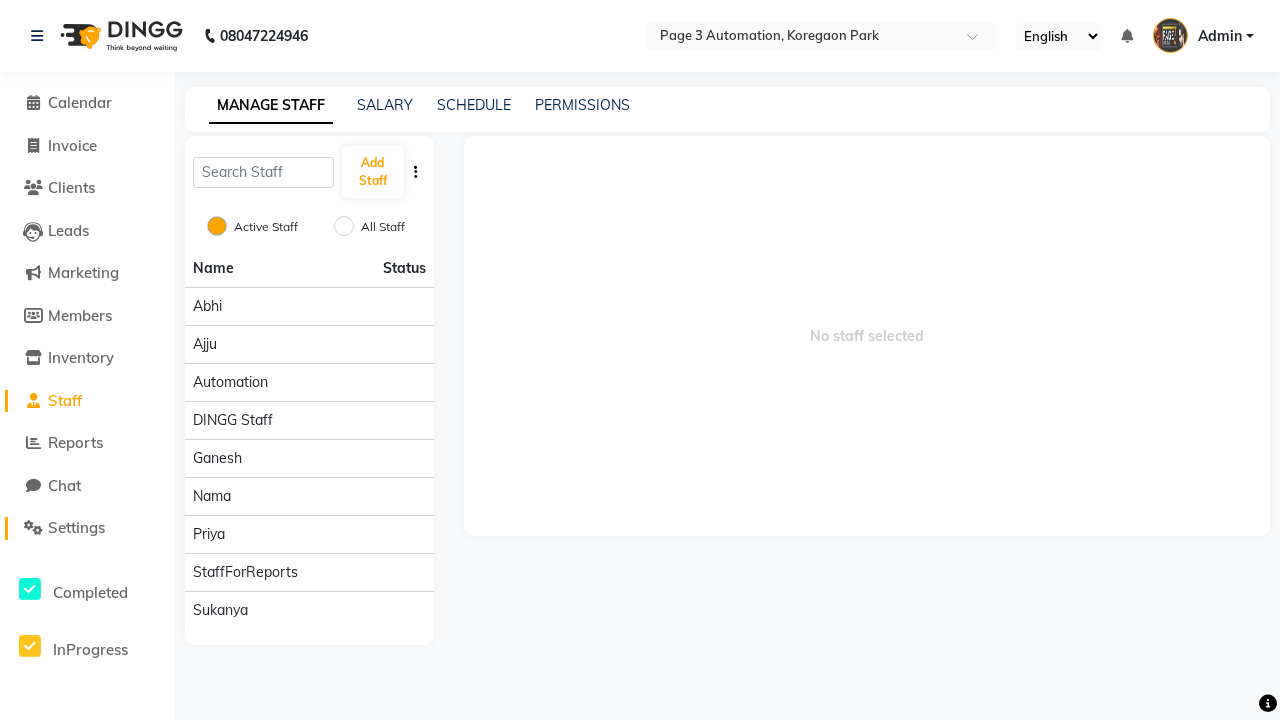click on "Settings" 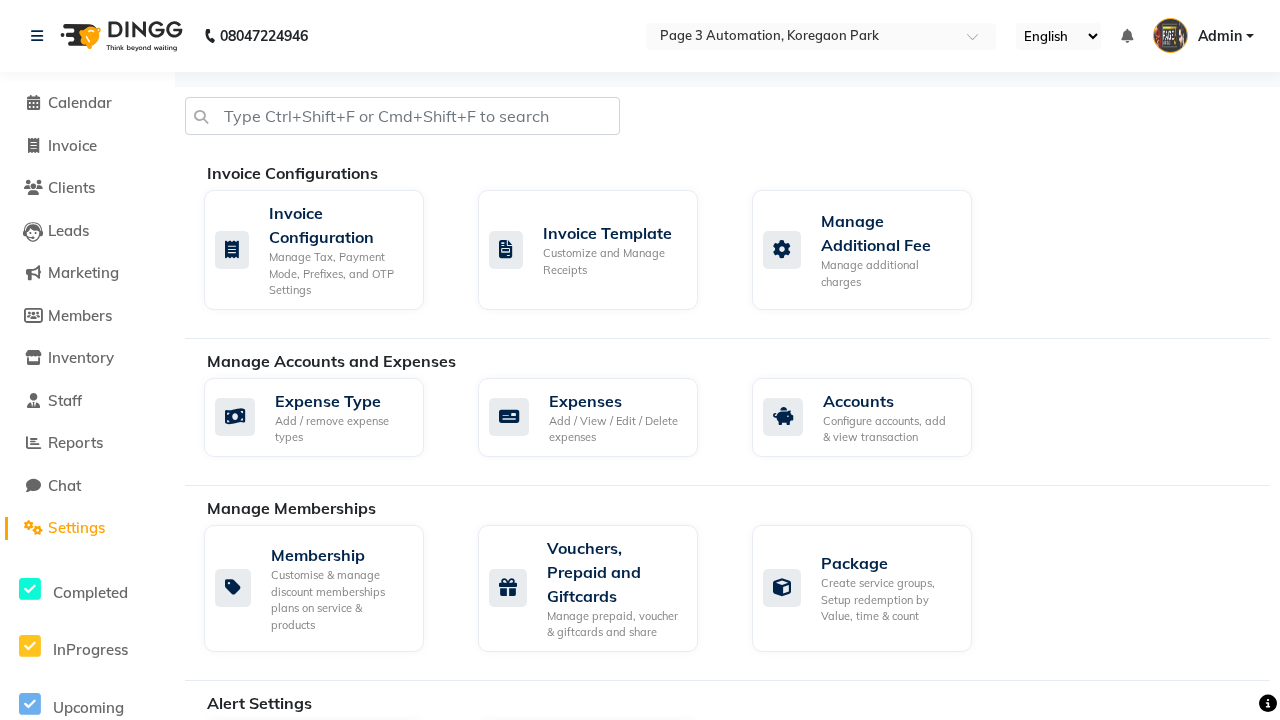 click on "Data Import" 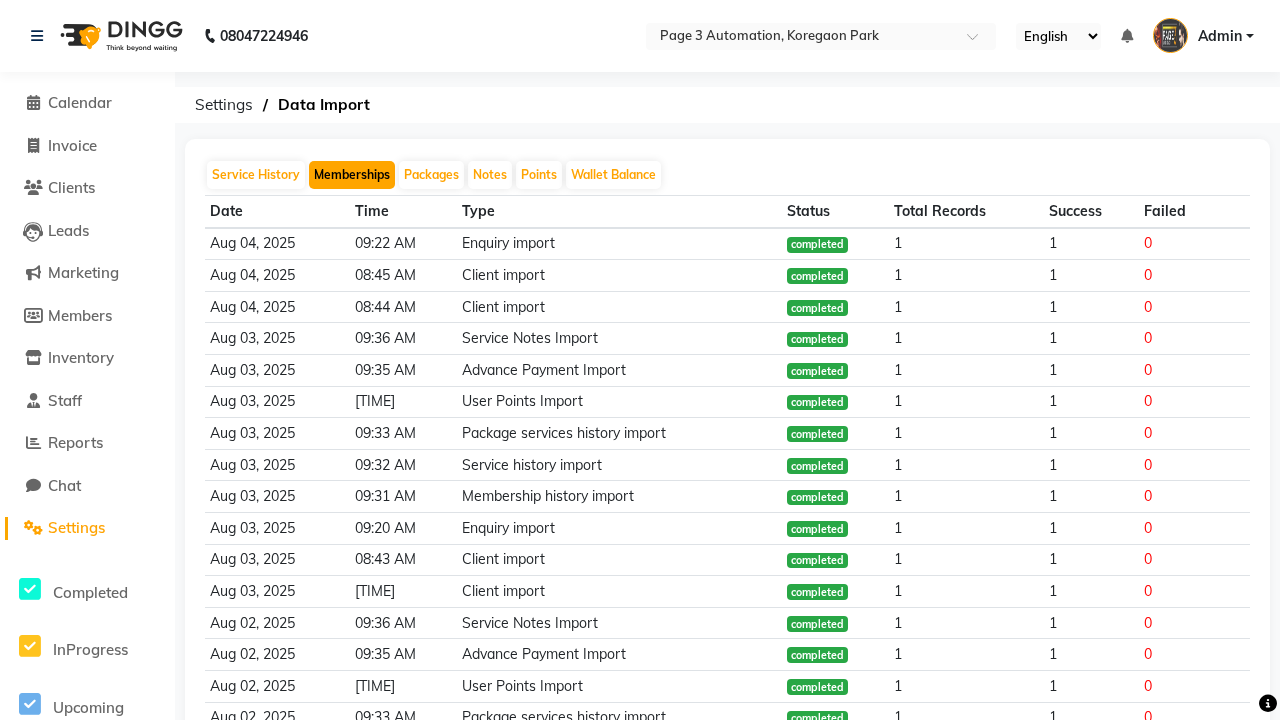 click on "Memberships" 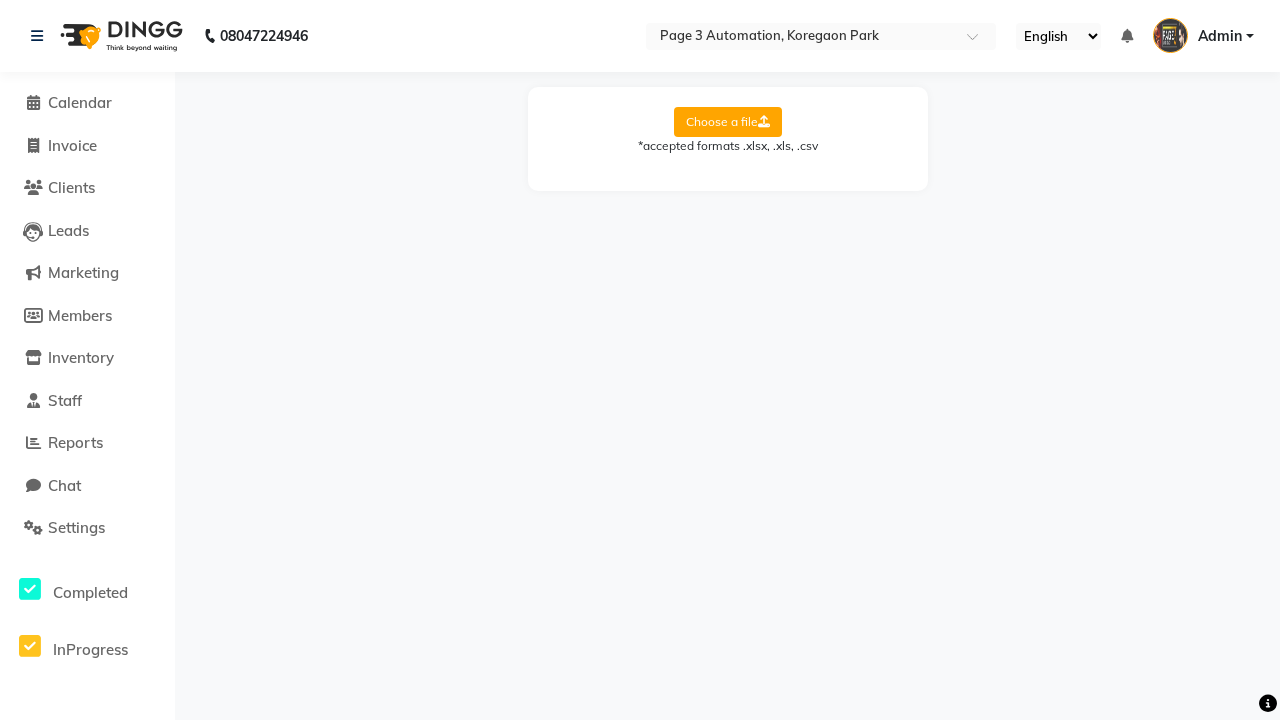 select on "Sheet1" 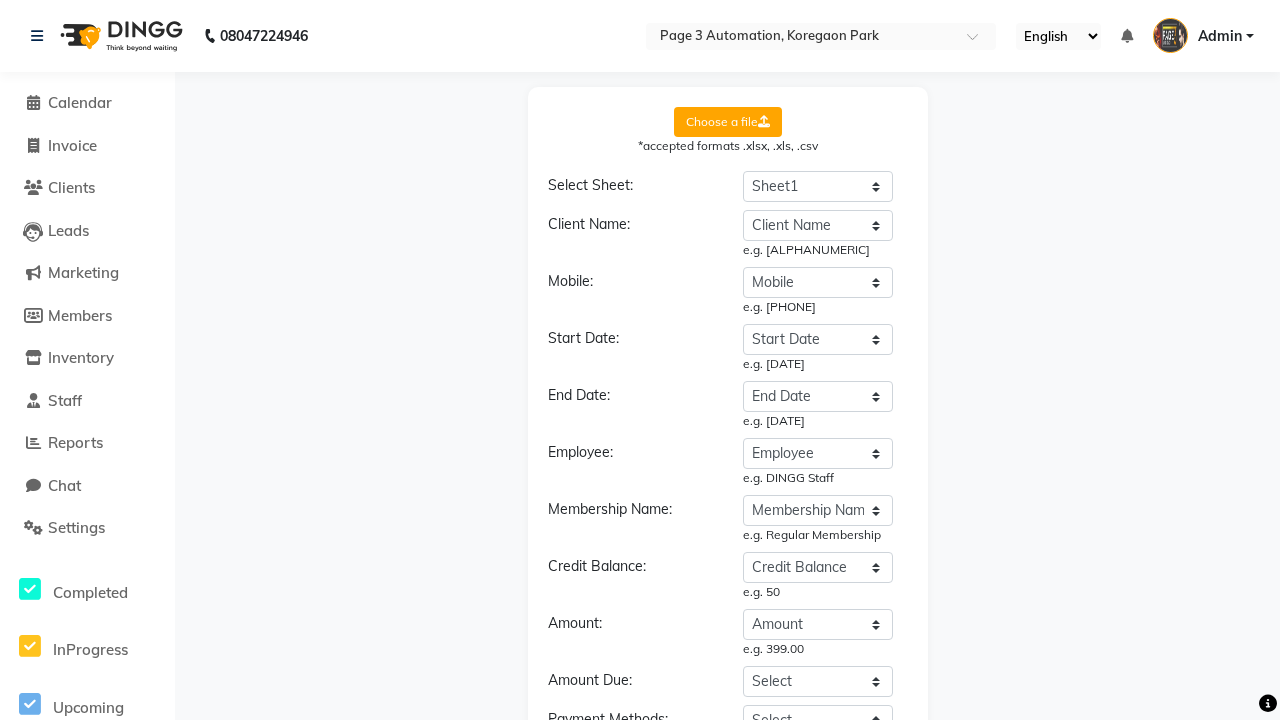 select on "DD/MM/YYYY" 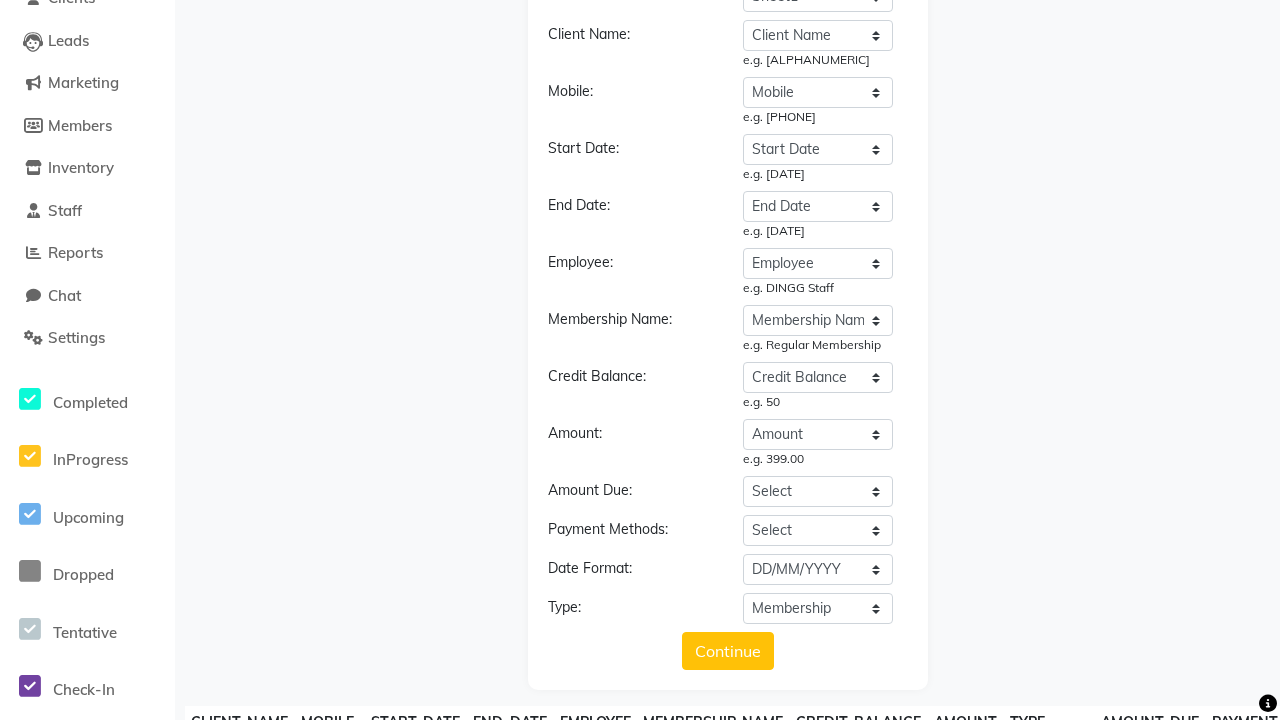 click on "Upload" 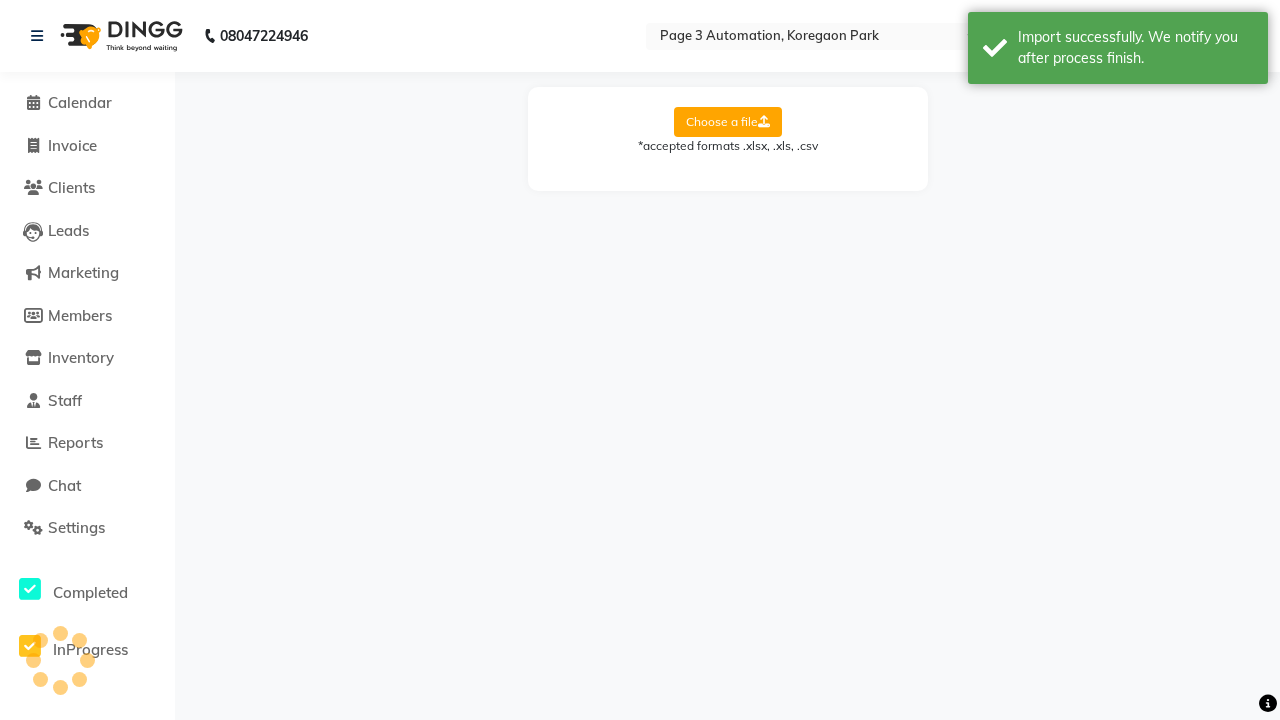 scroll, scrollTop: 0, scrollLeft: 0, axis: both 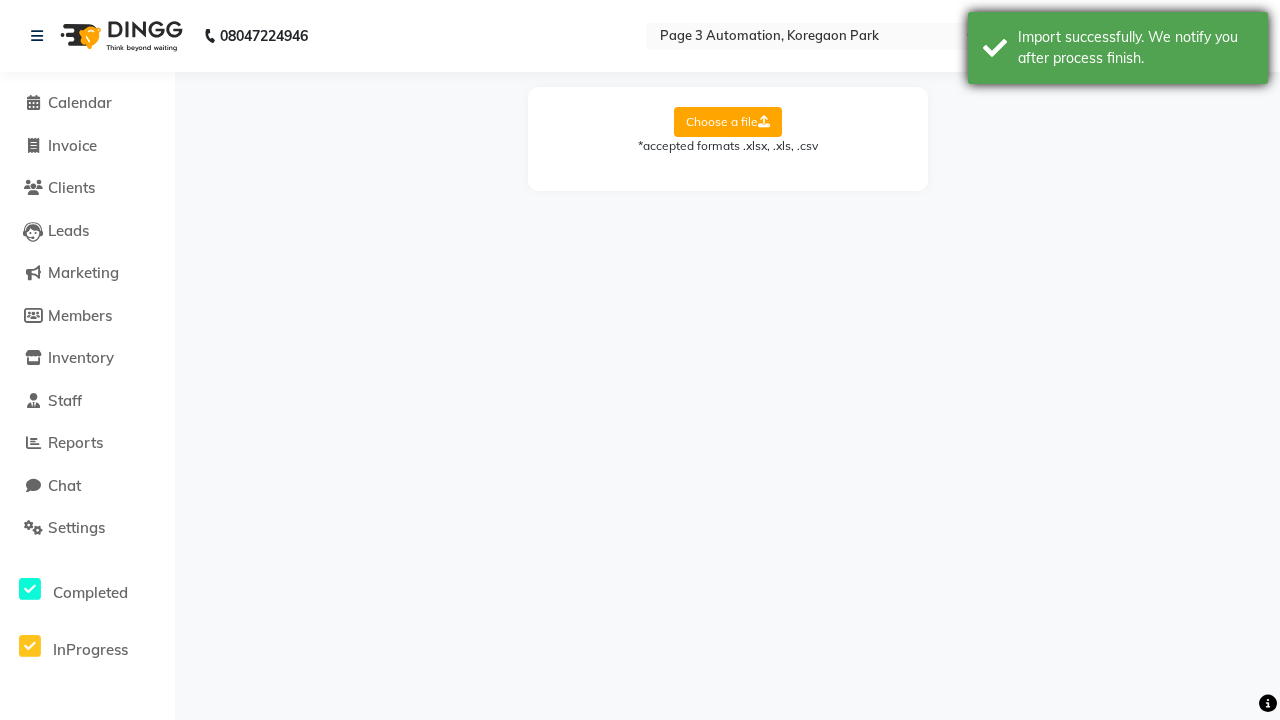 click on "Import successfully. We notify you after process finish." at bounding box center (1135, 48) 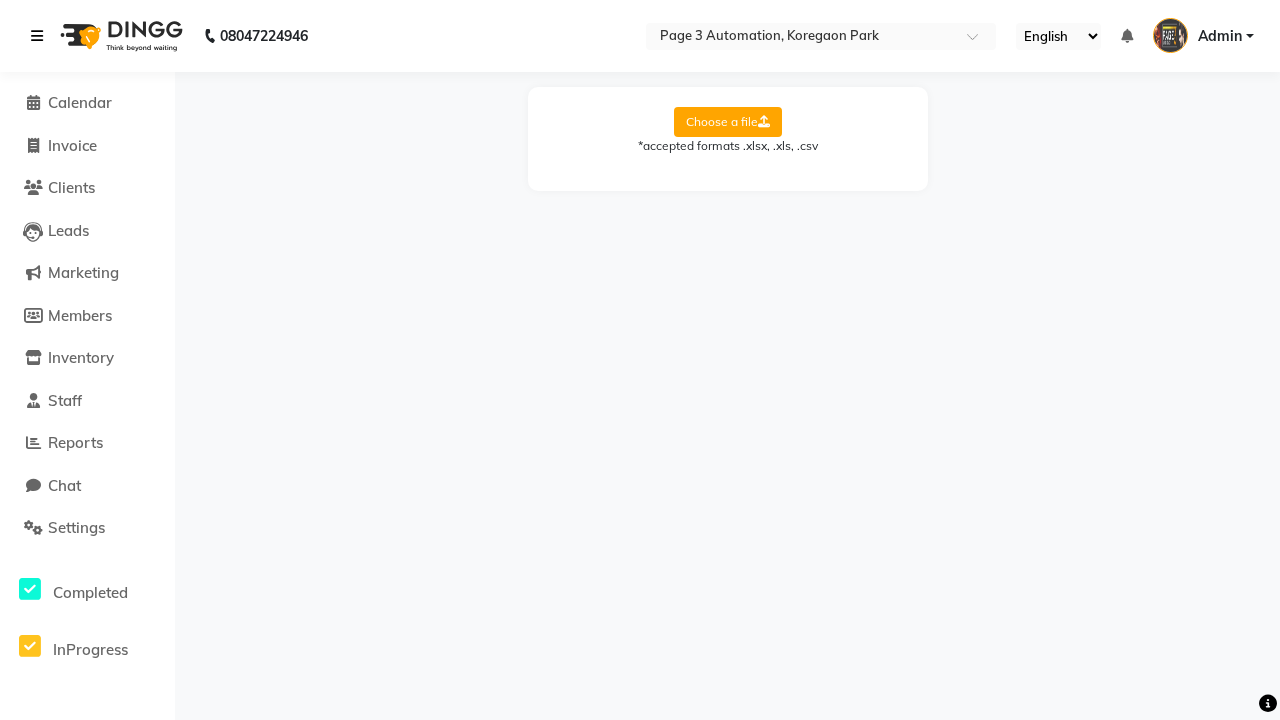 click at bounding box center (37, 36) 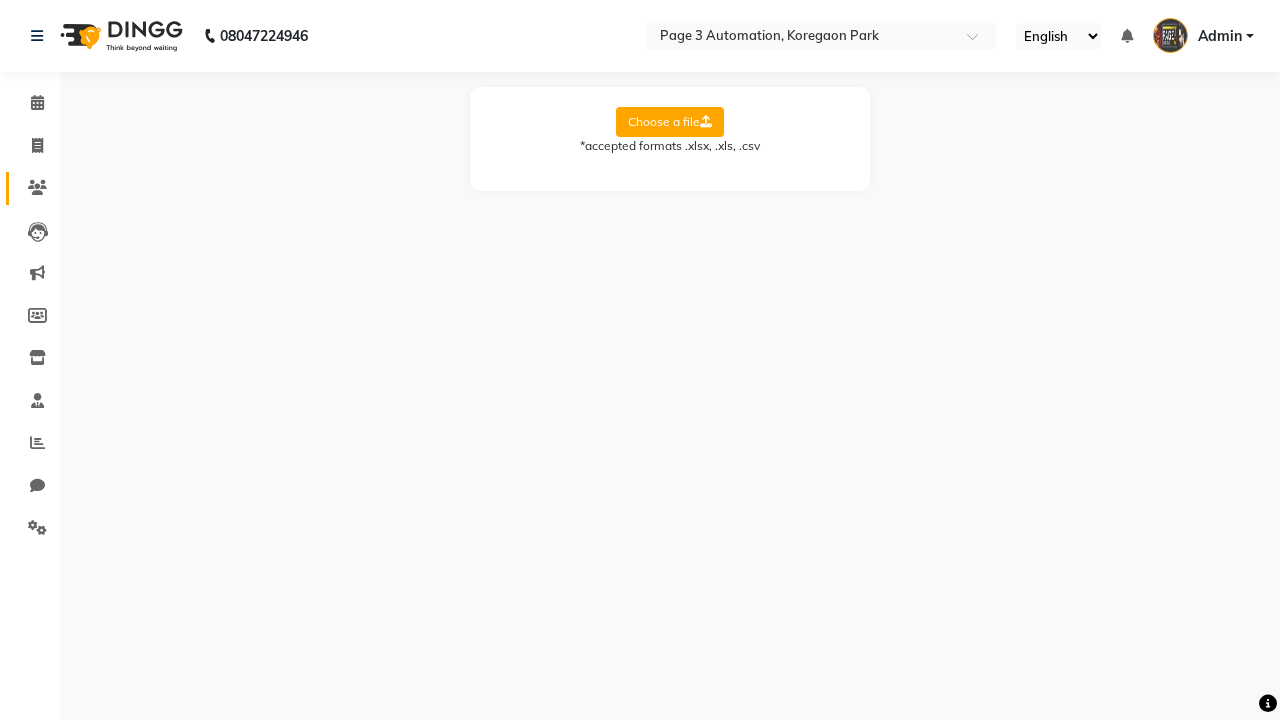 click 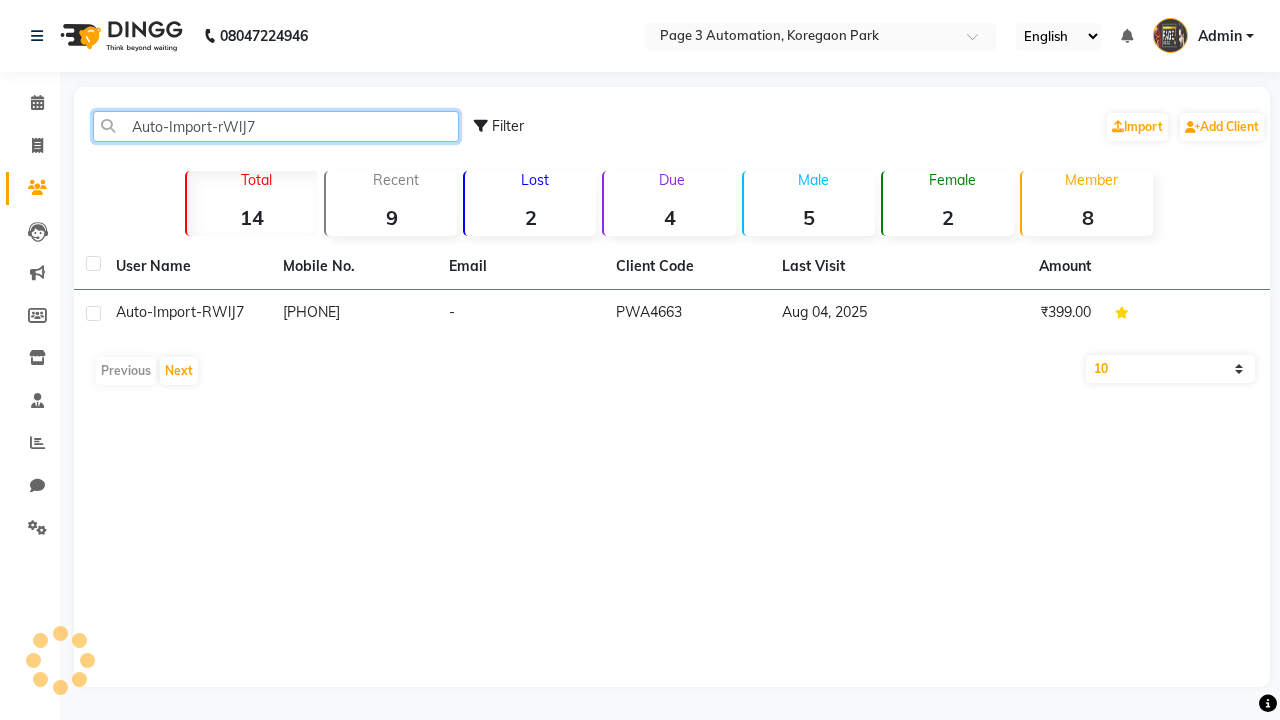 type on "Auto-Import-rWlJ7" 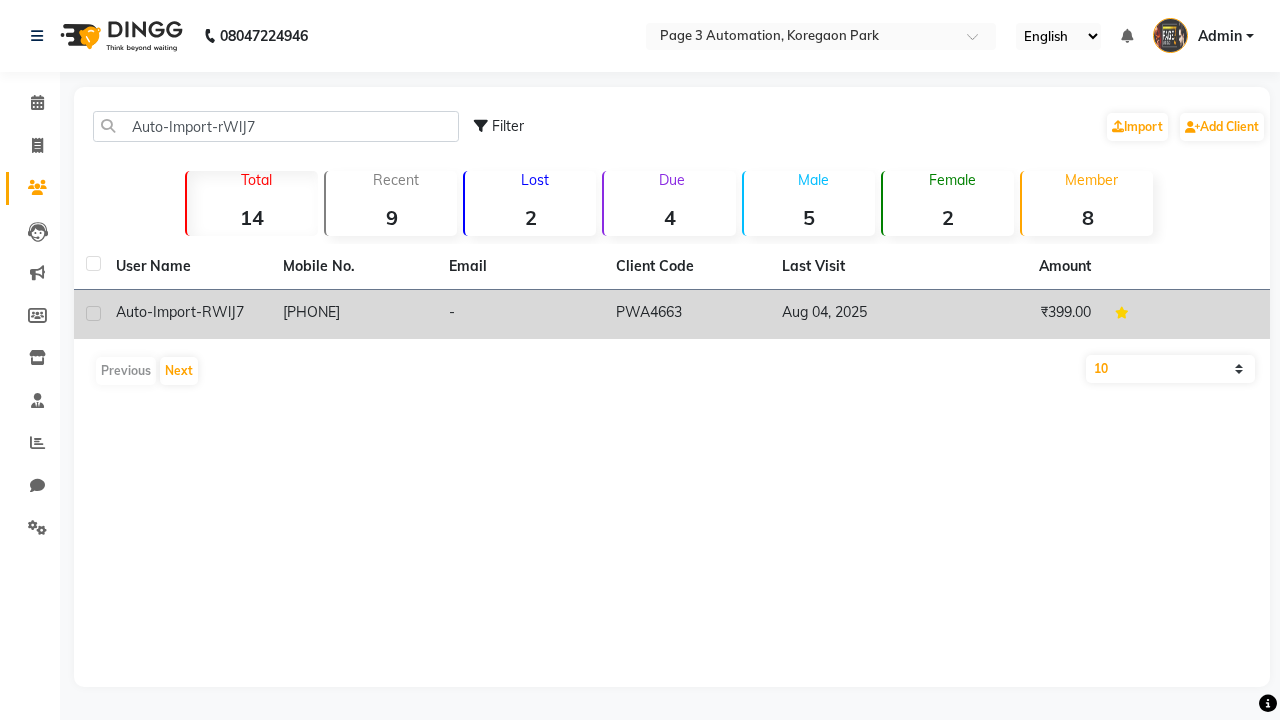 click on "PWA4663" 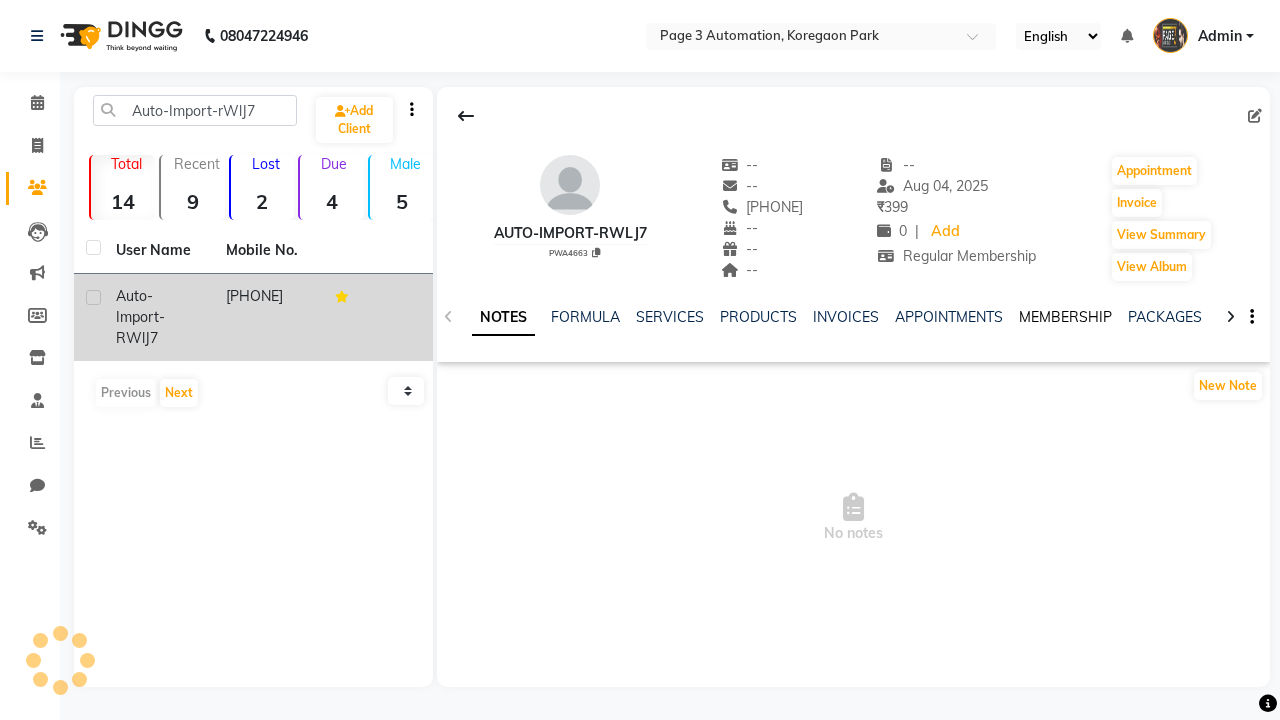 click on "MEMBERSHIP" 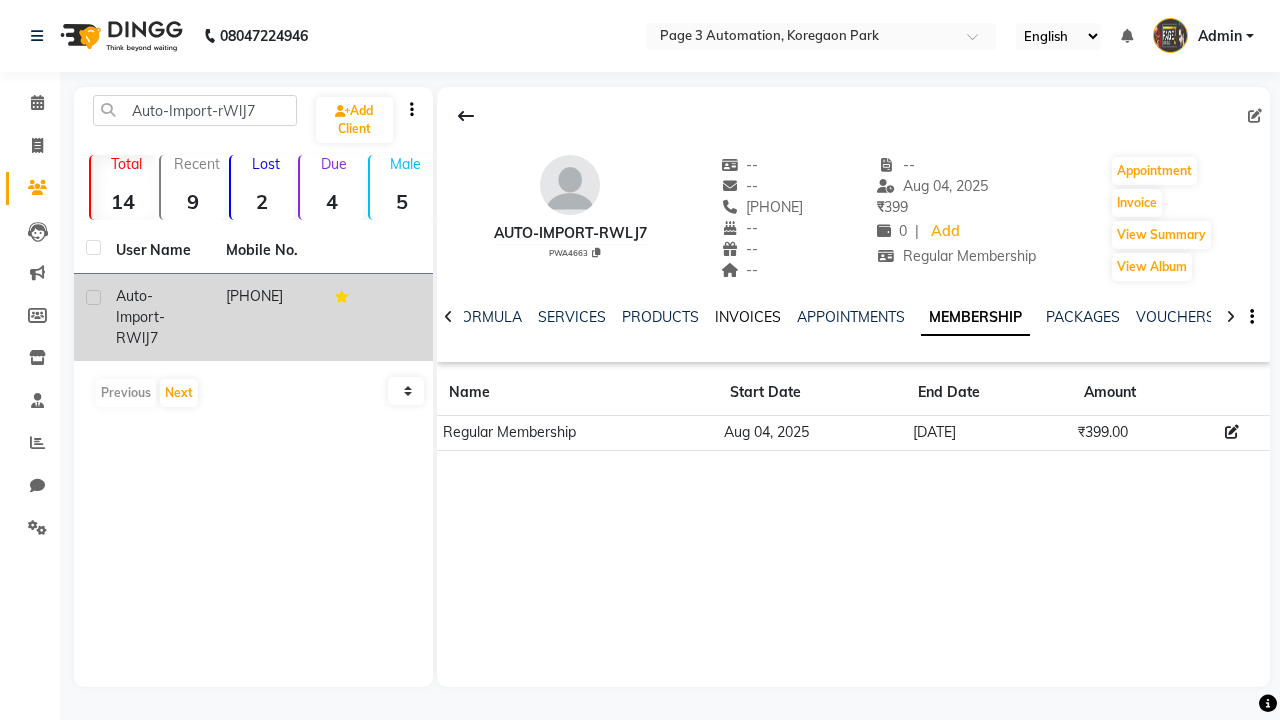 click on "INVOICES" 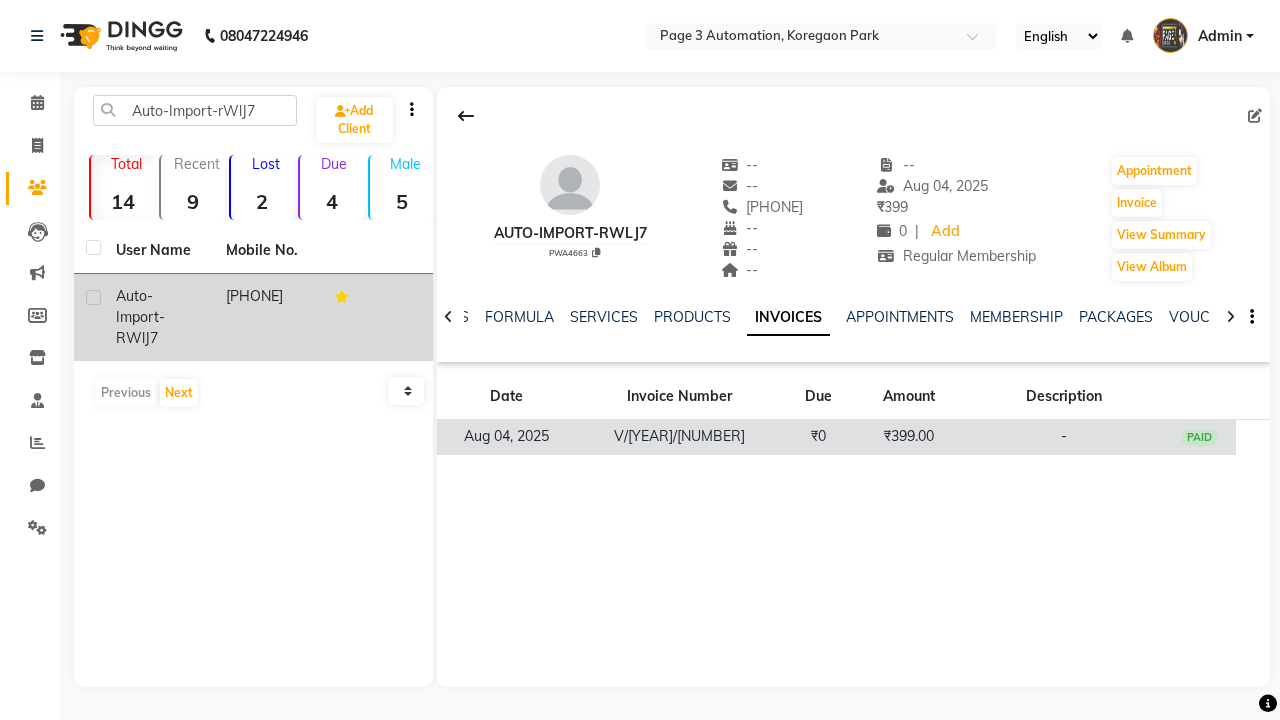 click on "₹399.00" 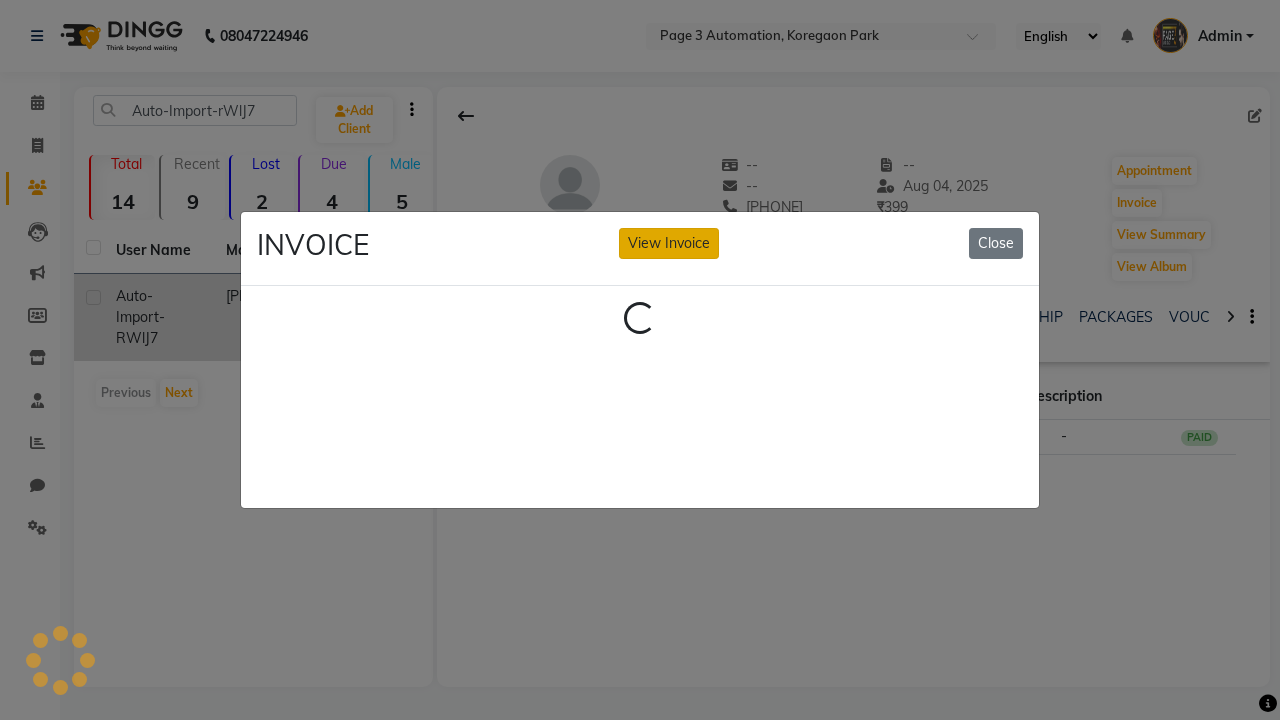 click on "View Invoice" 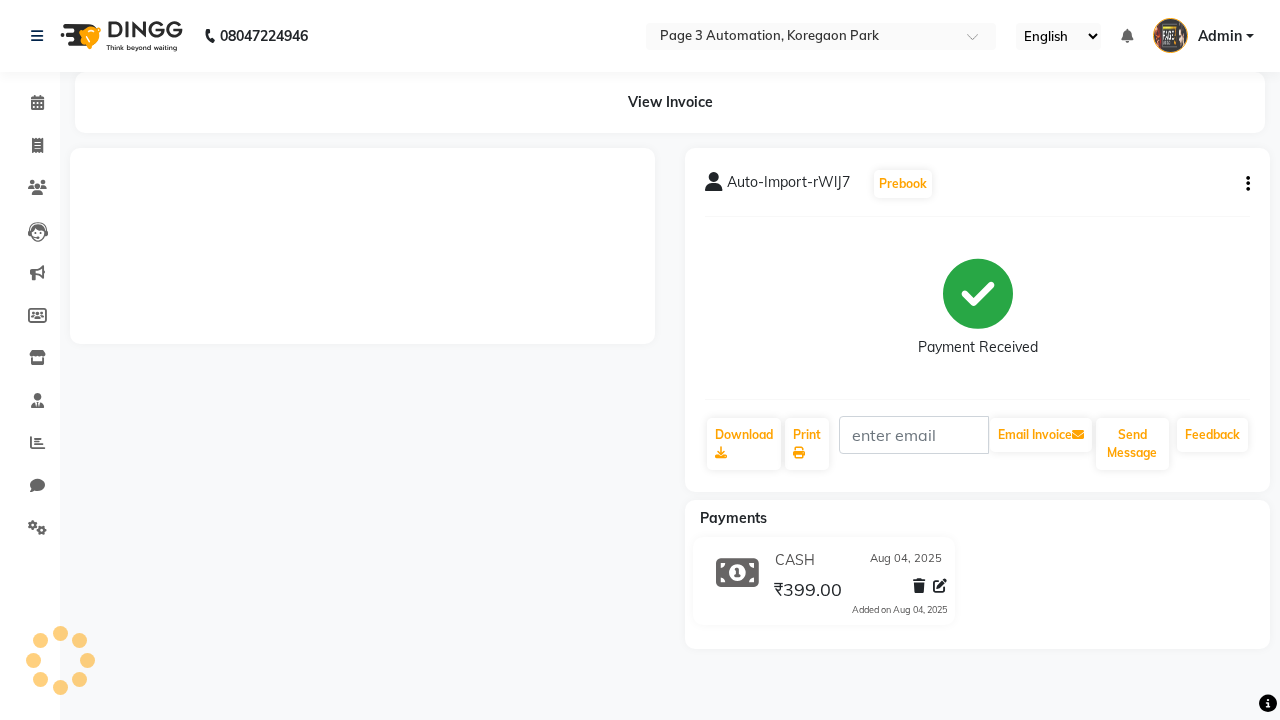 click 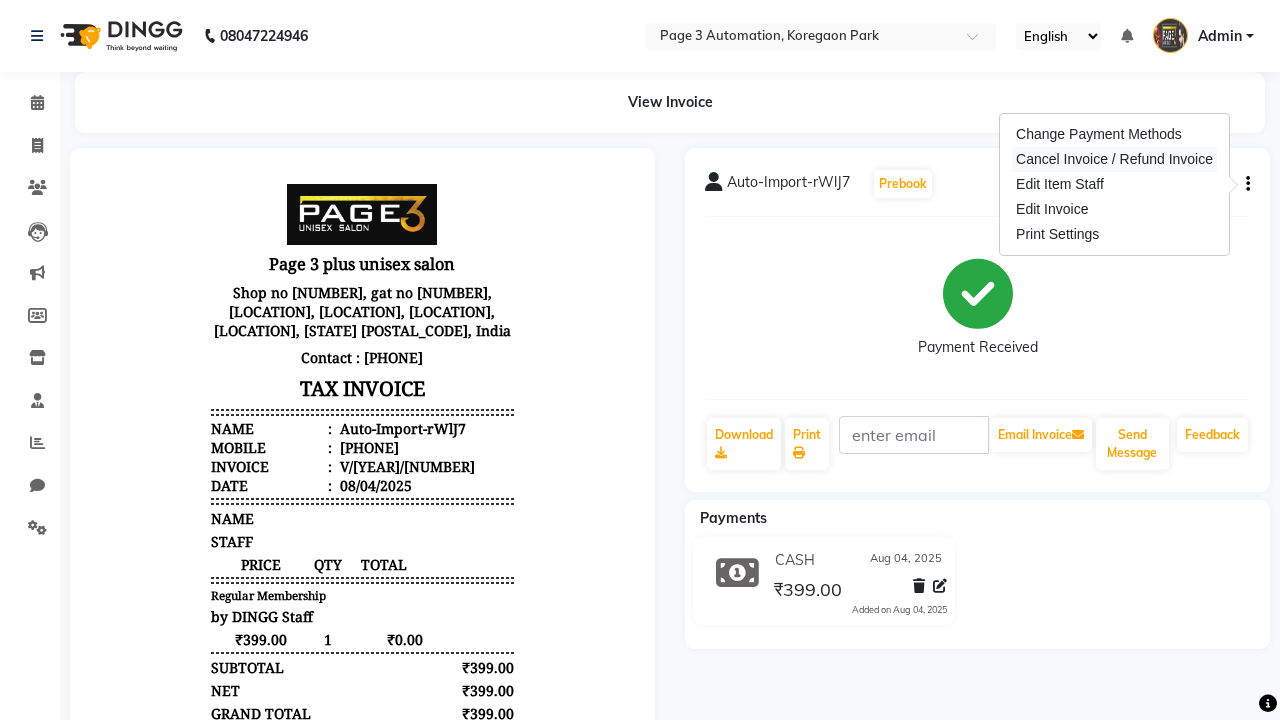 click on "Cancel Invoice / Refund Invoice" at bounding box center (1114, 159) 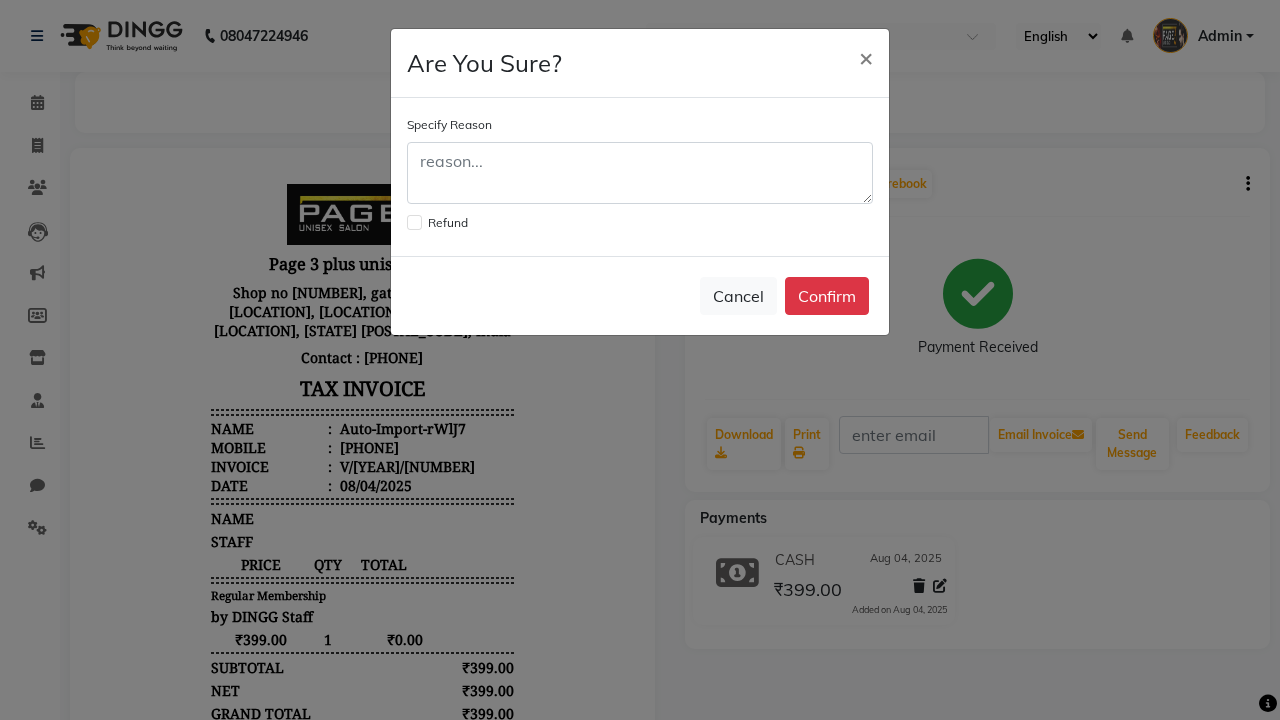 scroll, scrollTop: 0, scrollLeft: 0, axis: both 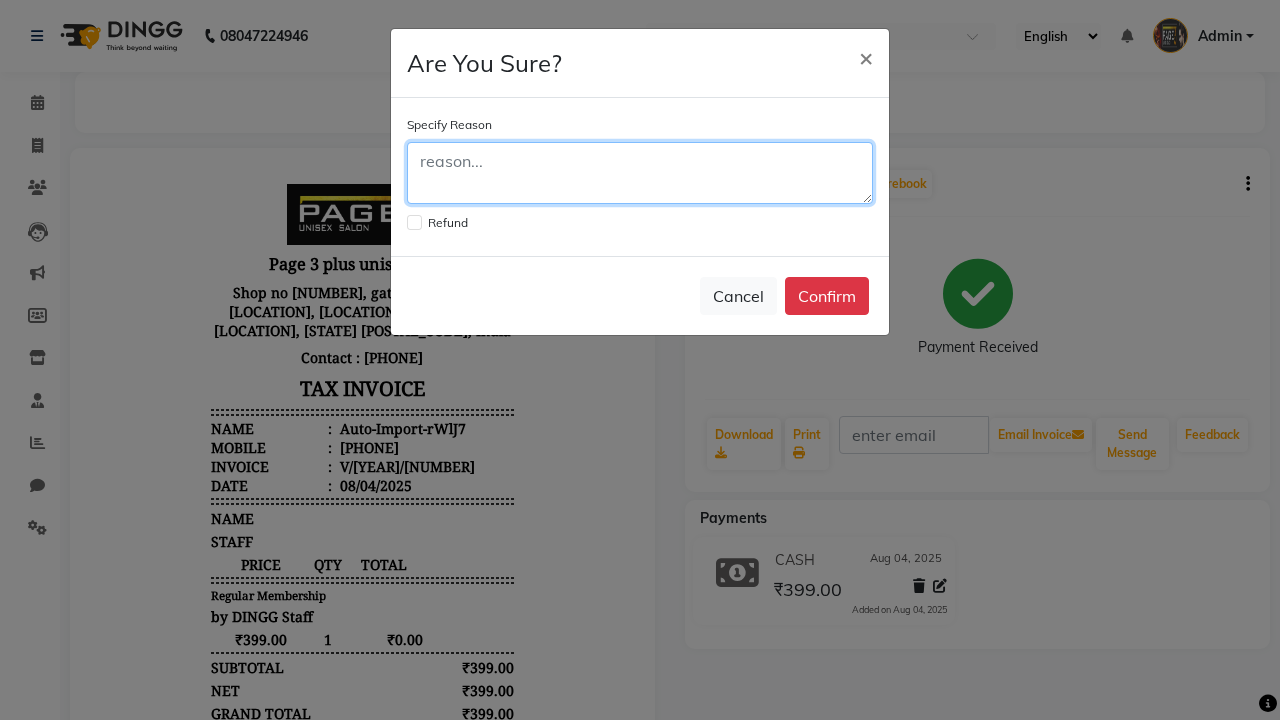 click 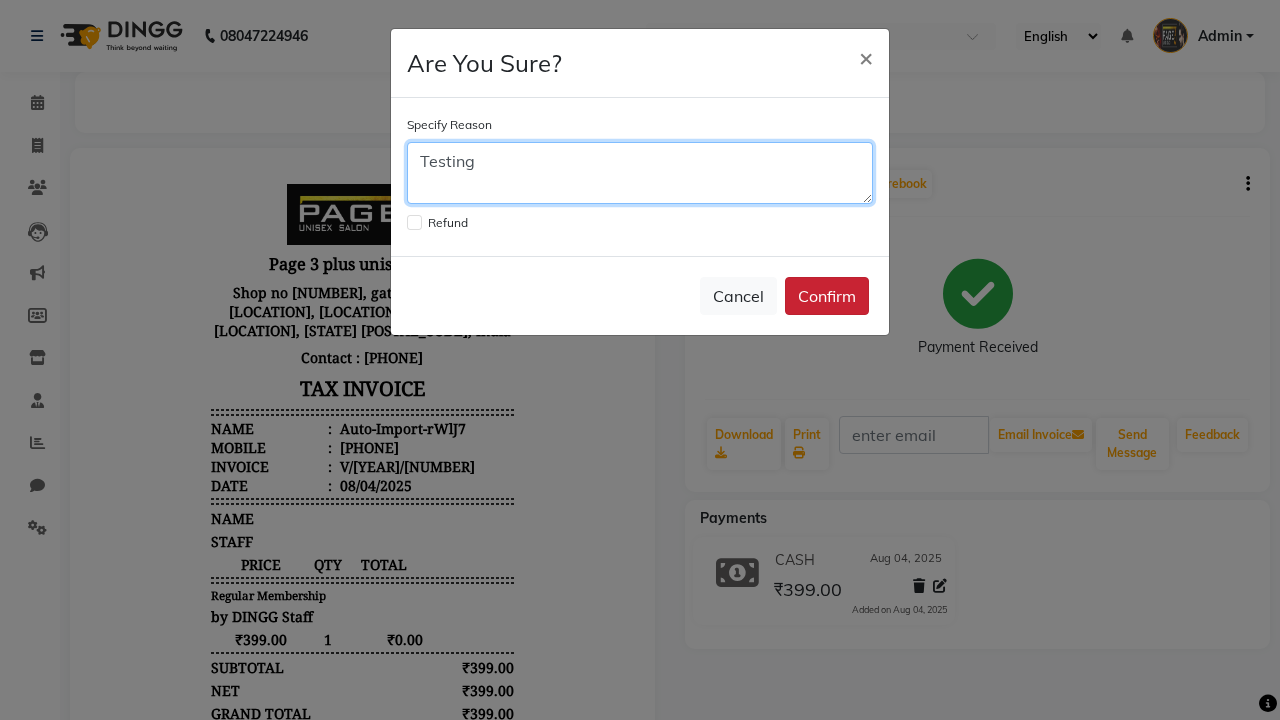 type on "Testing" 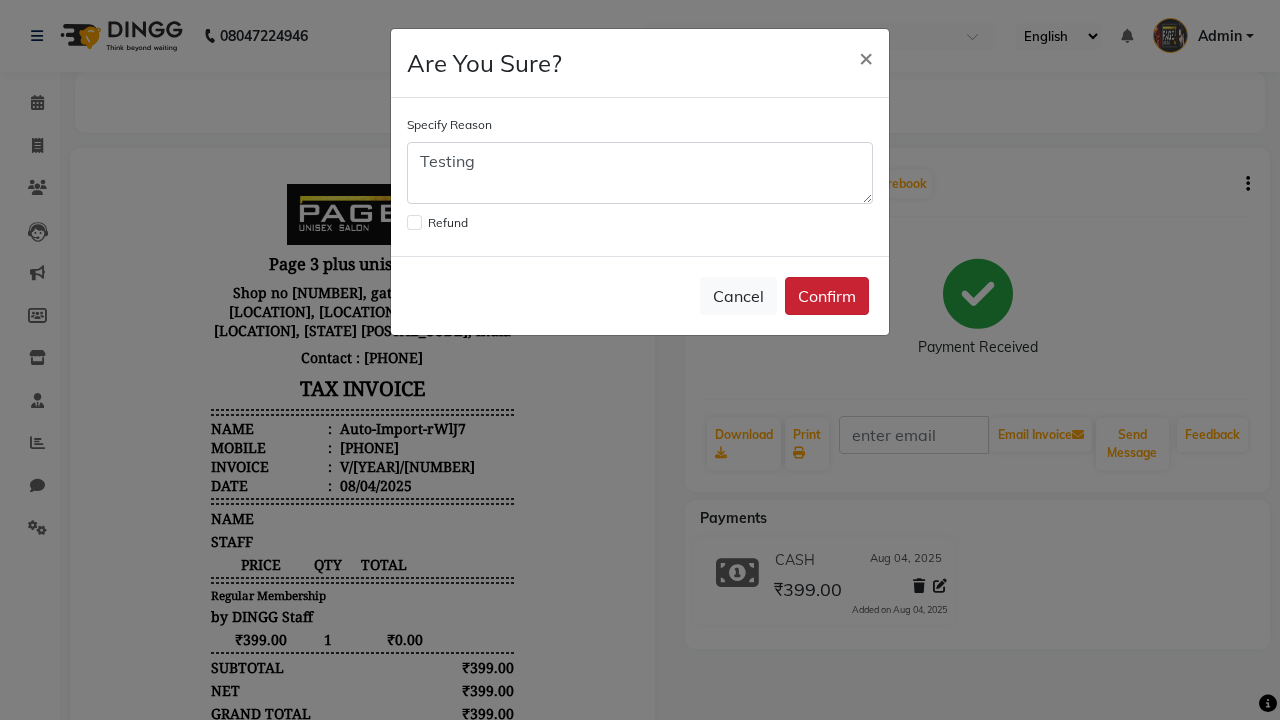 click on "Confirm" 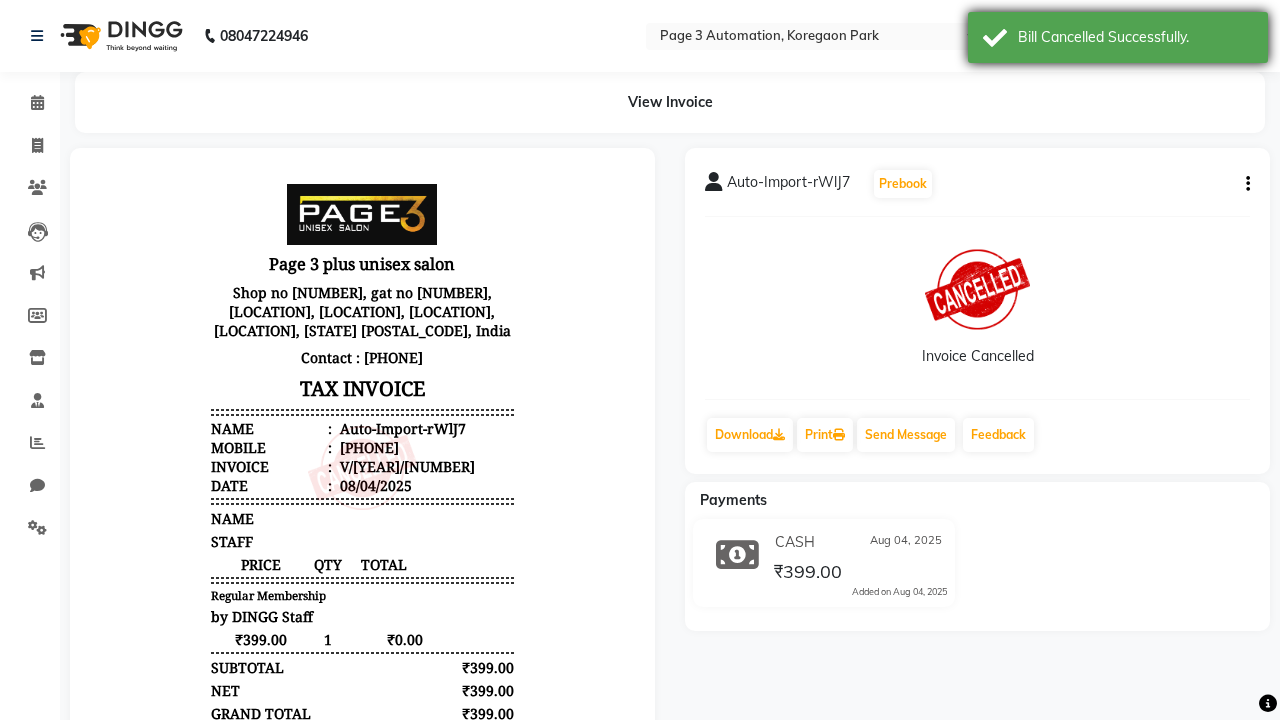 click on "Bill Cancelled Successfully." at bounding box center (1135, 37) 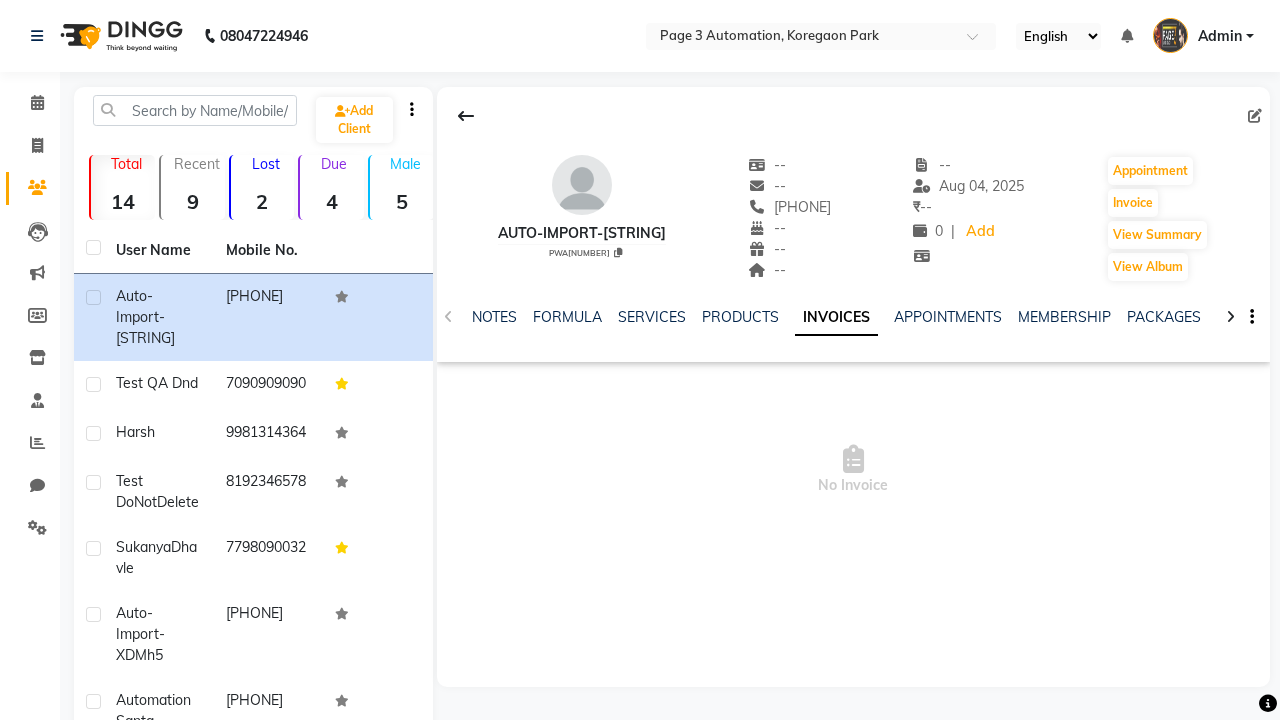 scroll, scrollTop: 0, scrollLeft: 0, axis: both 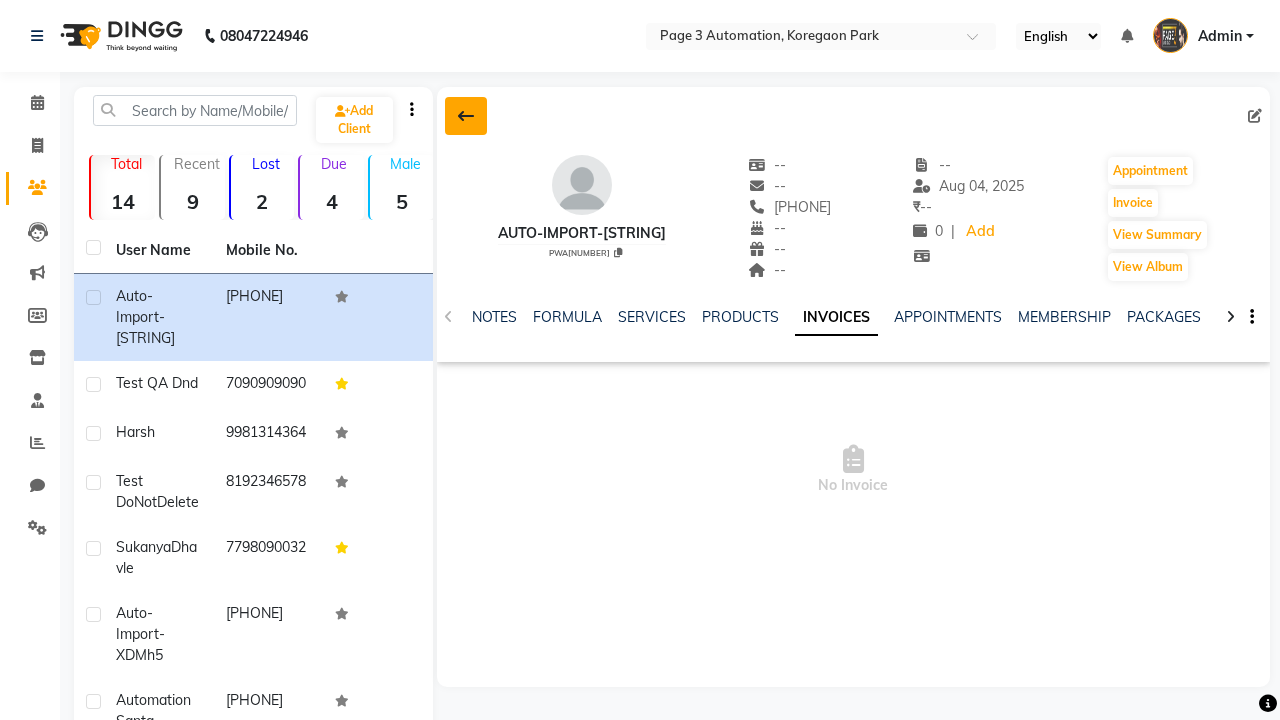 click 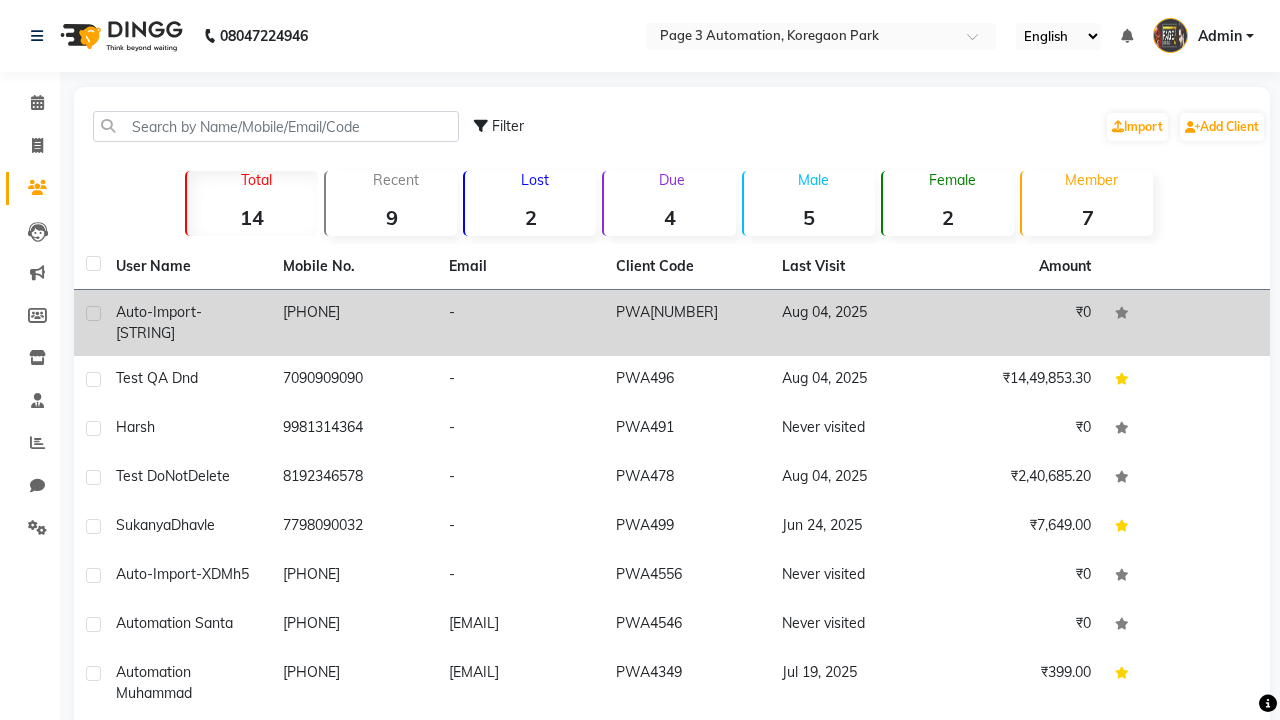click 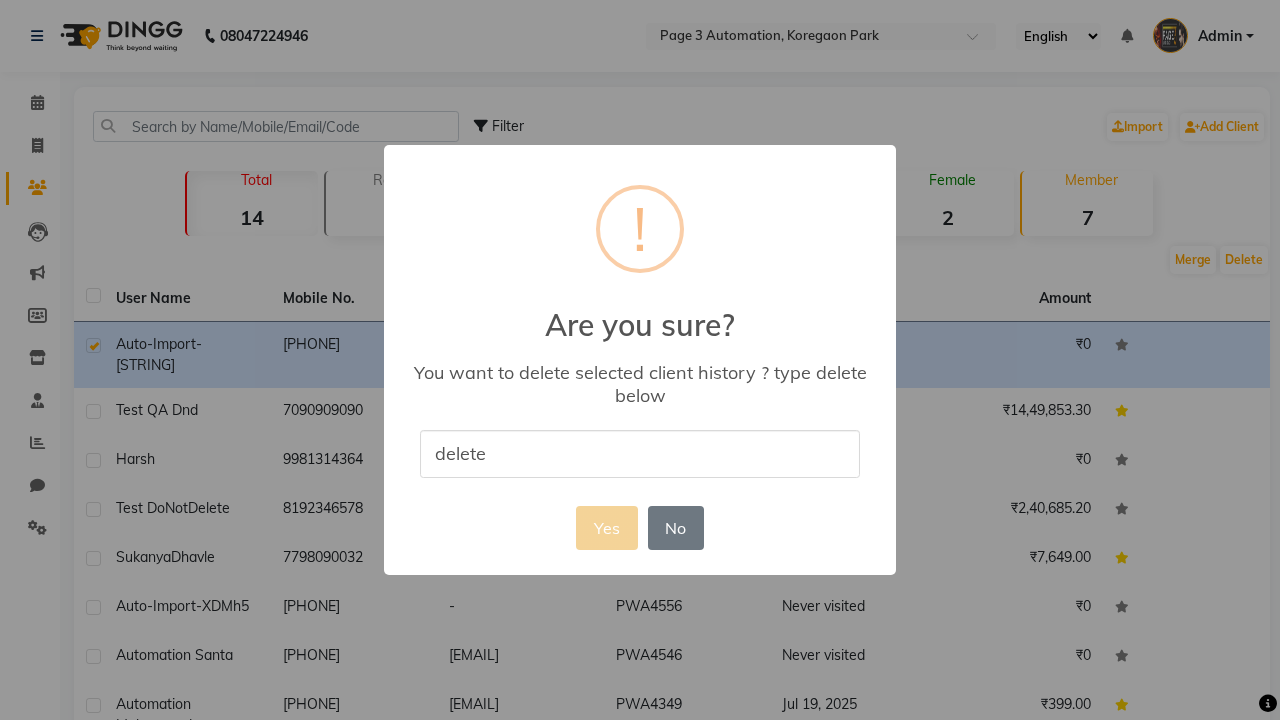 type on "delete" 